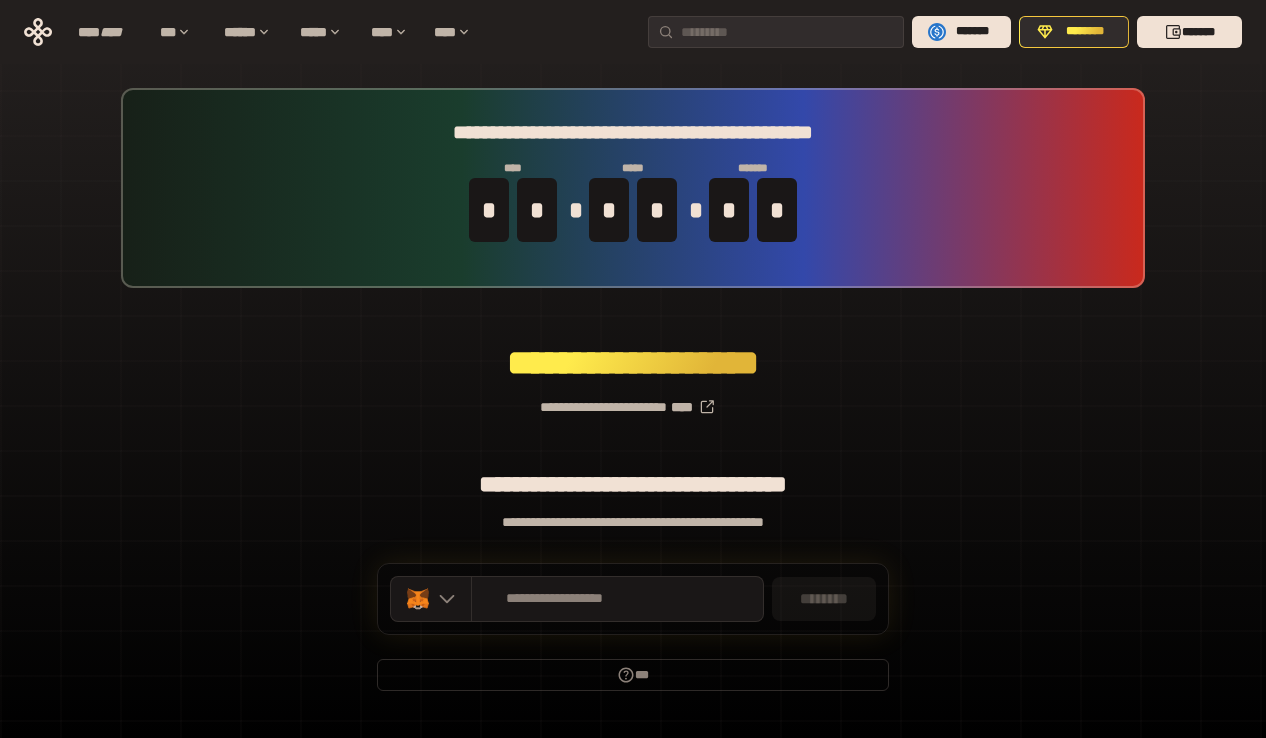 scroll, scrollTop: 0, scrollLeft: 0, axis: both 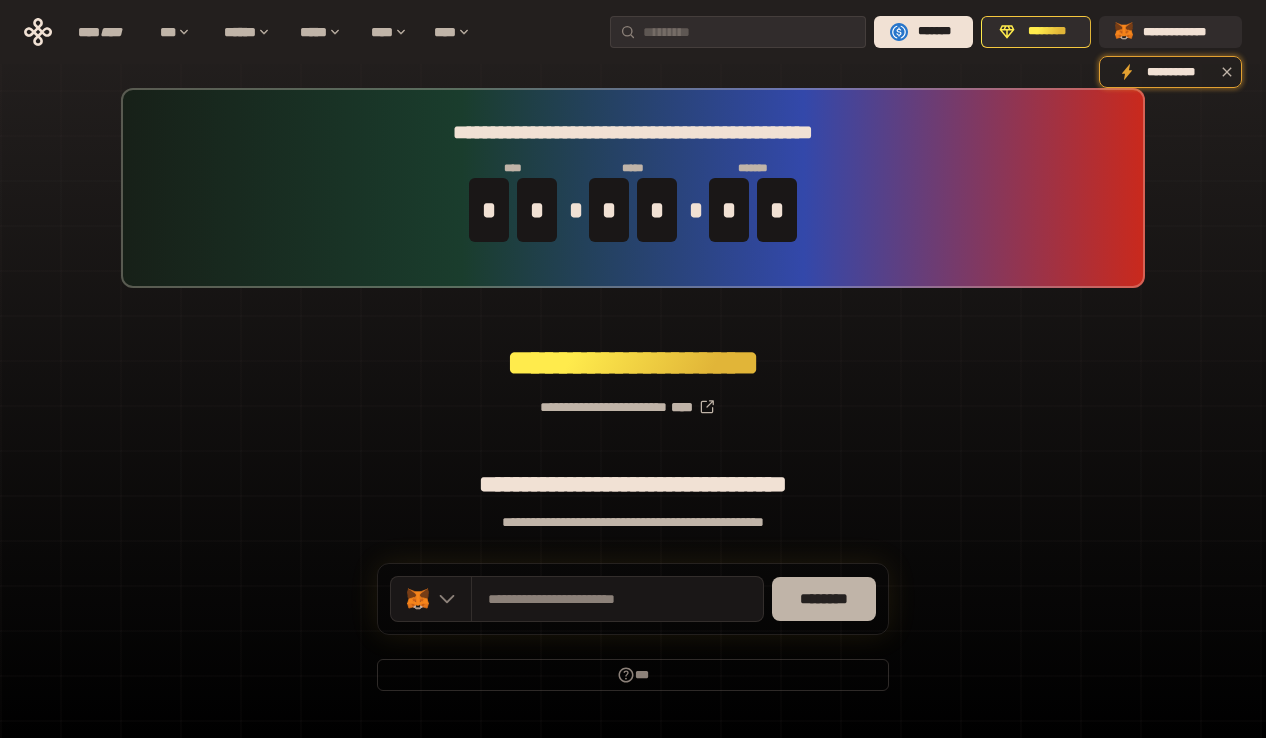 click on "********" at bounding box center (824, 599) 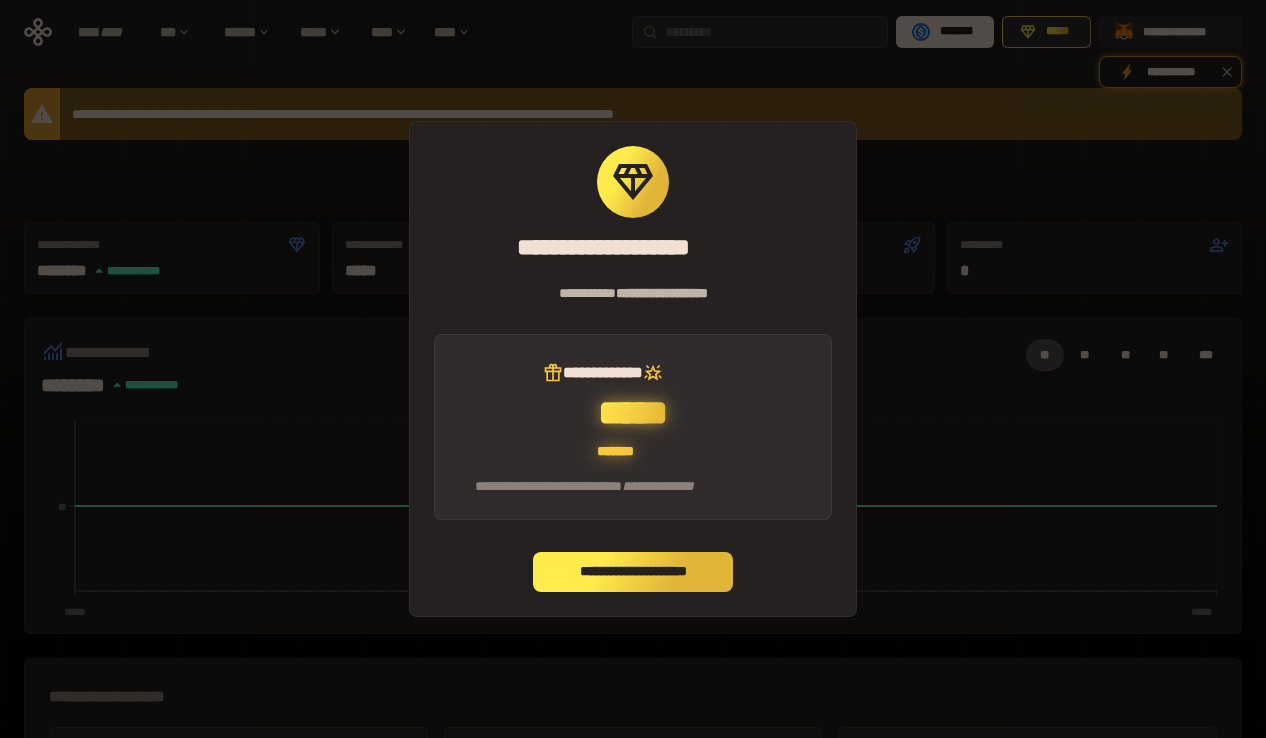 click on "**********" at bounding box center [633, 572] 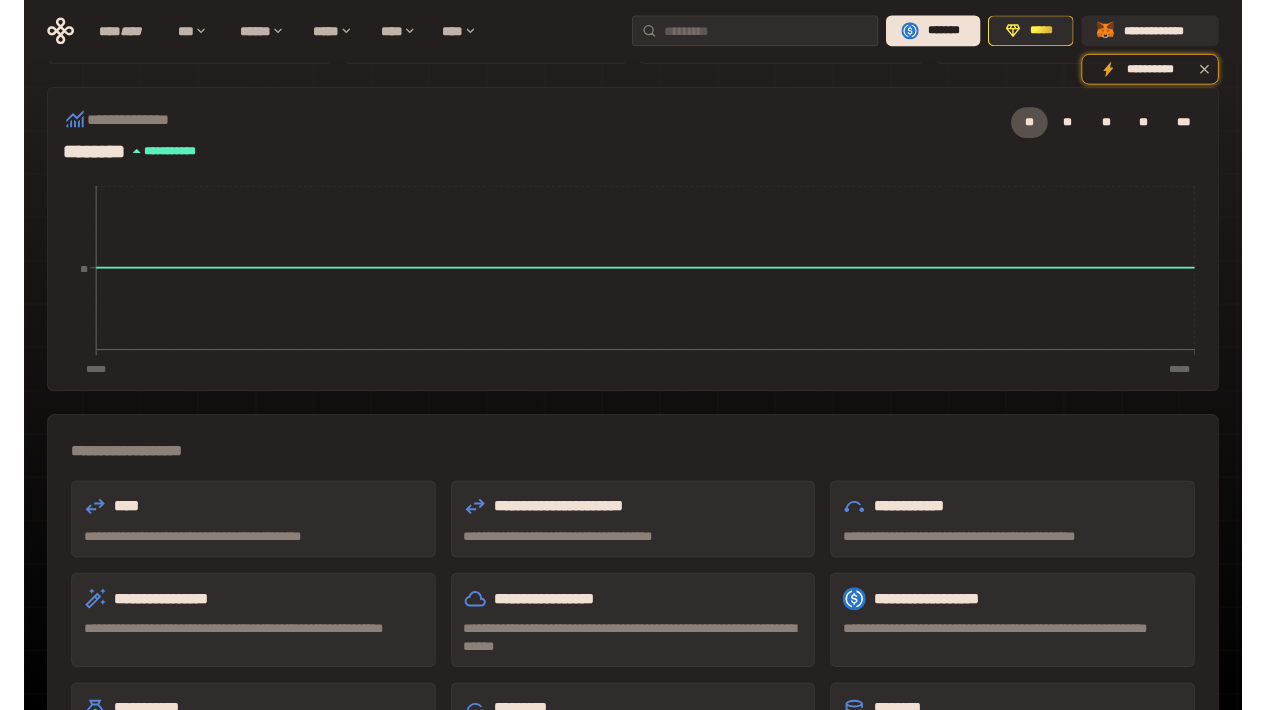 scroll, scrollTop: 456, scrollLeft: 0, axis: vertical 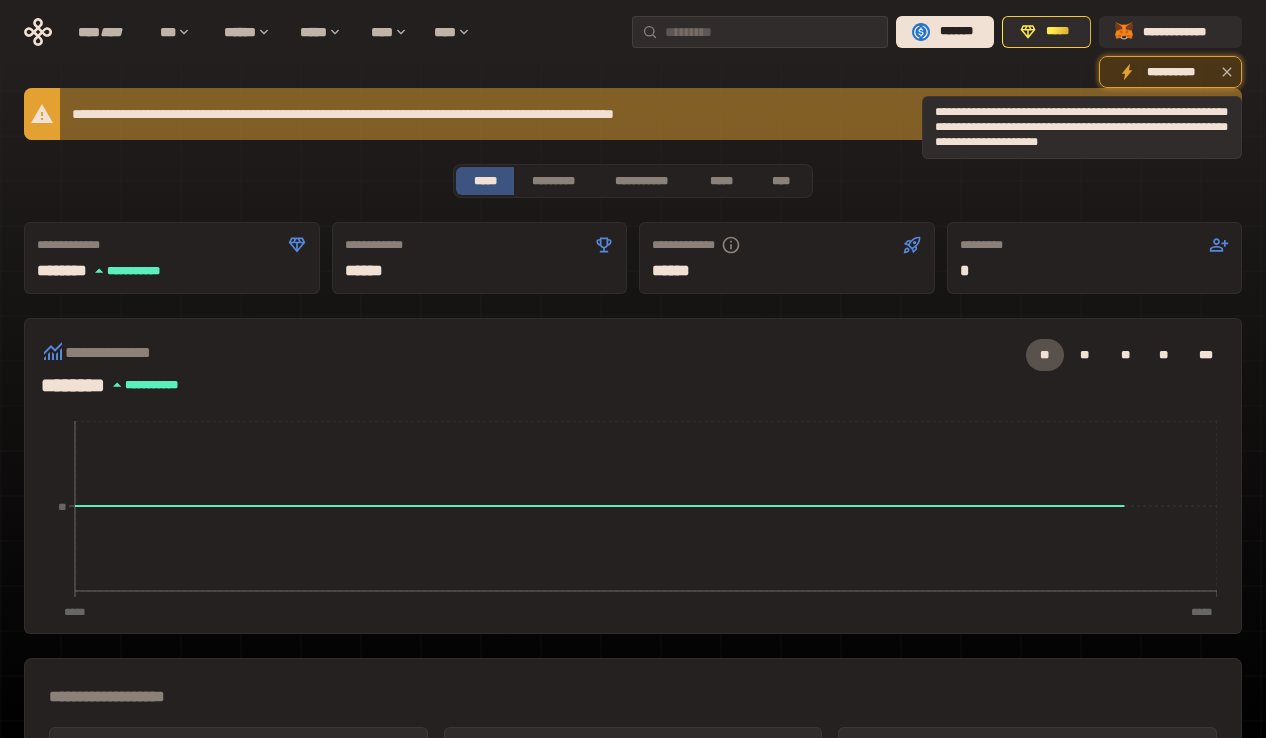 click on "**********" at bounding box center [1170, 72] 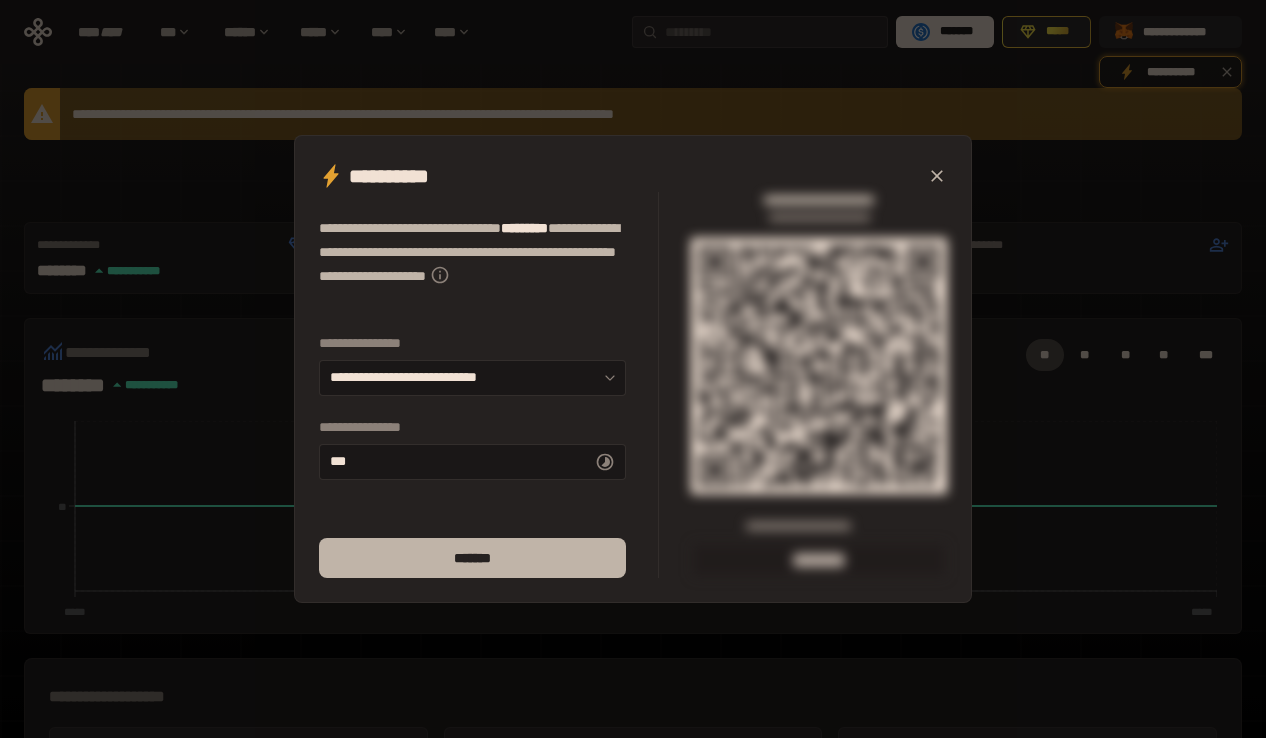 click on "*******" at bounding box center (472, 558) 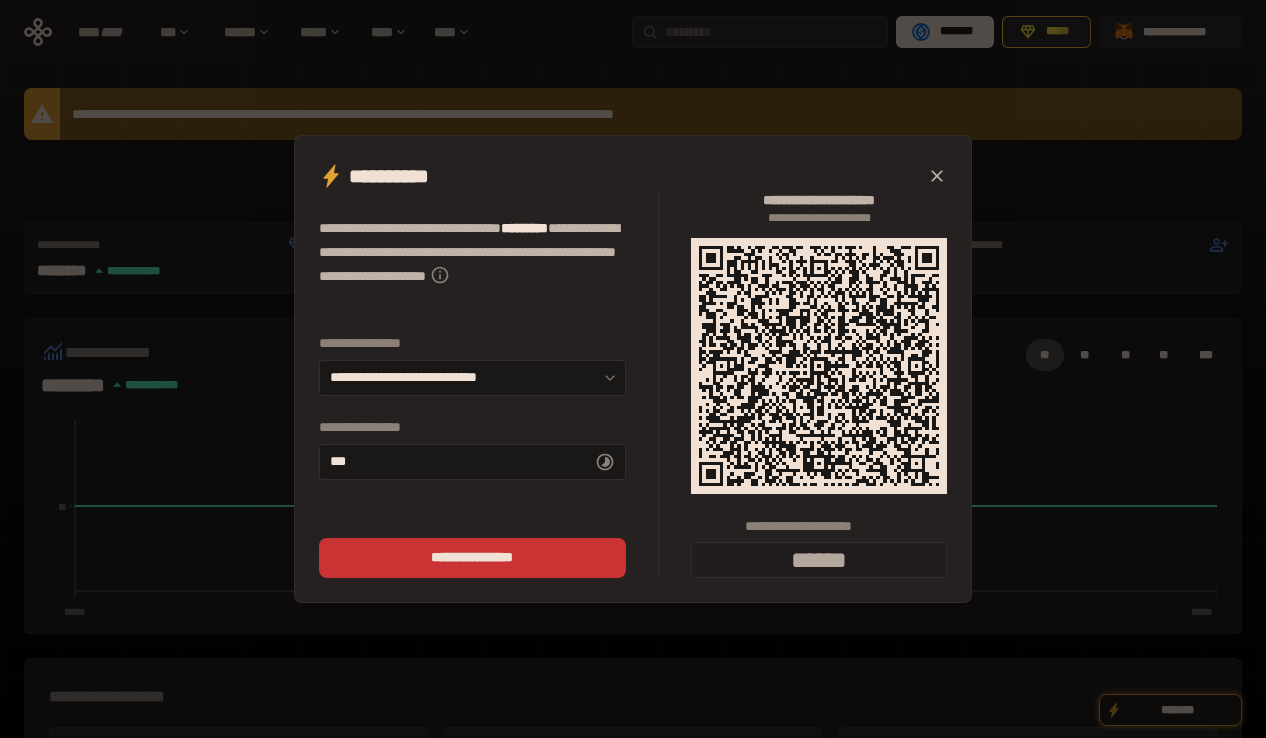 click 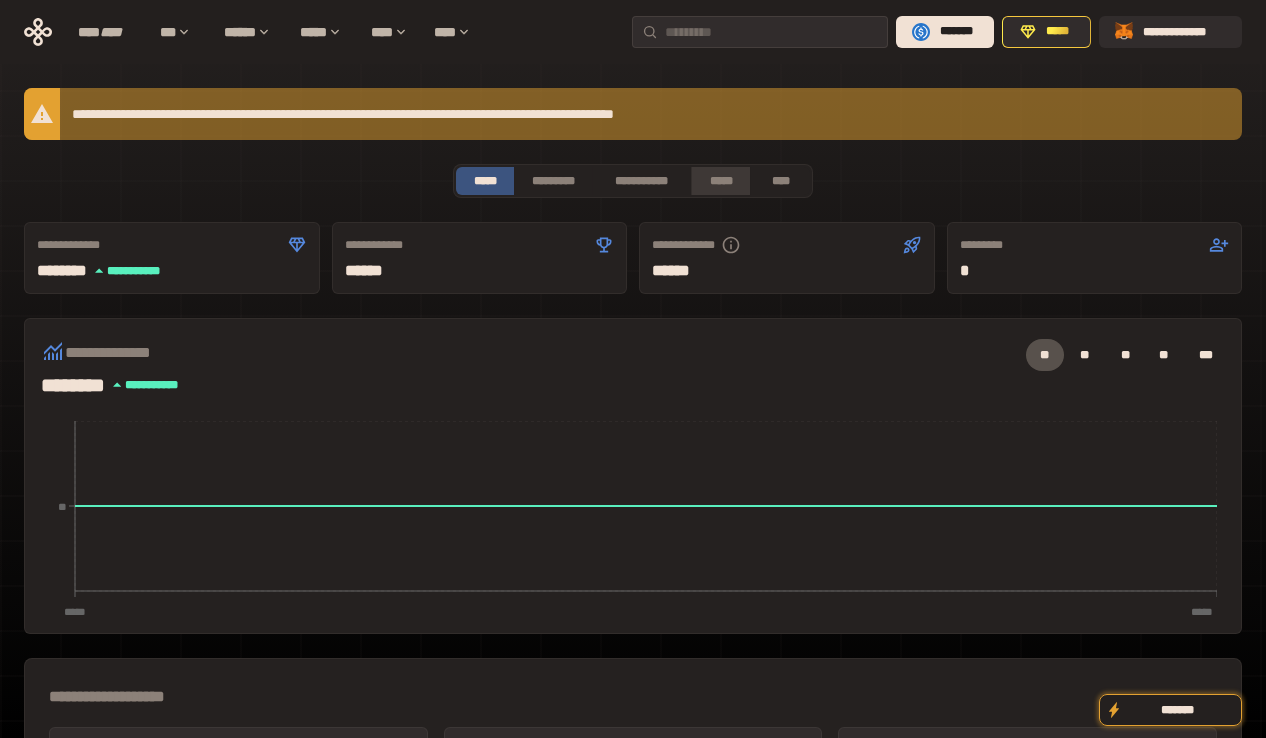 click on "*****" at bounding box center (720, 181) 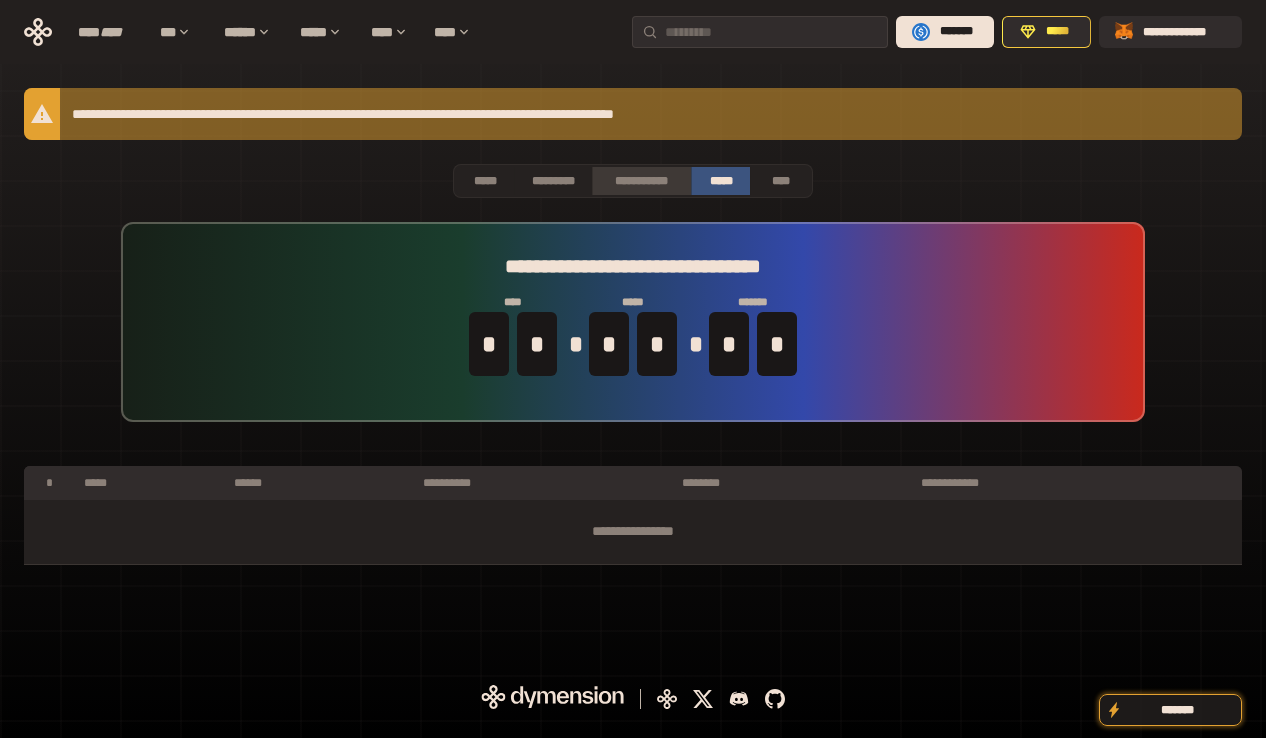 click on "**********" at bounding box center [641, 181] 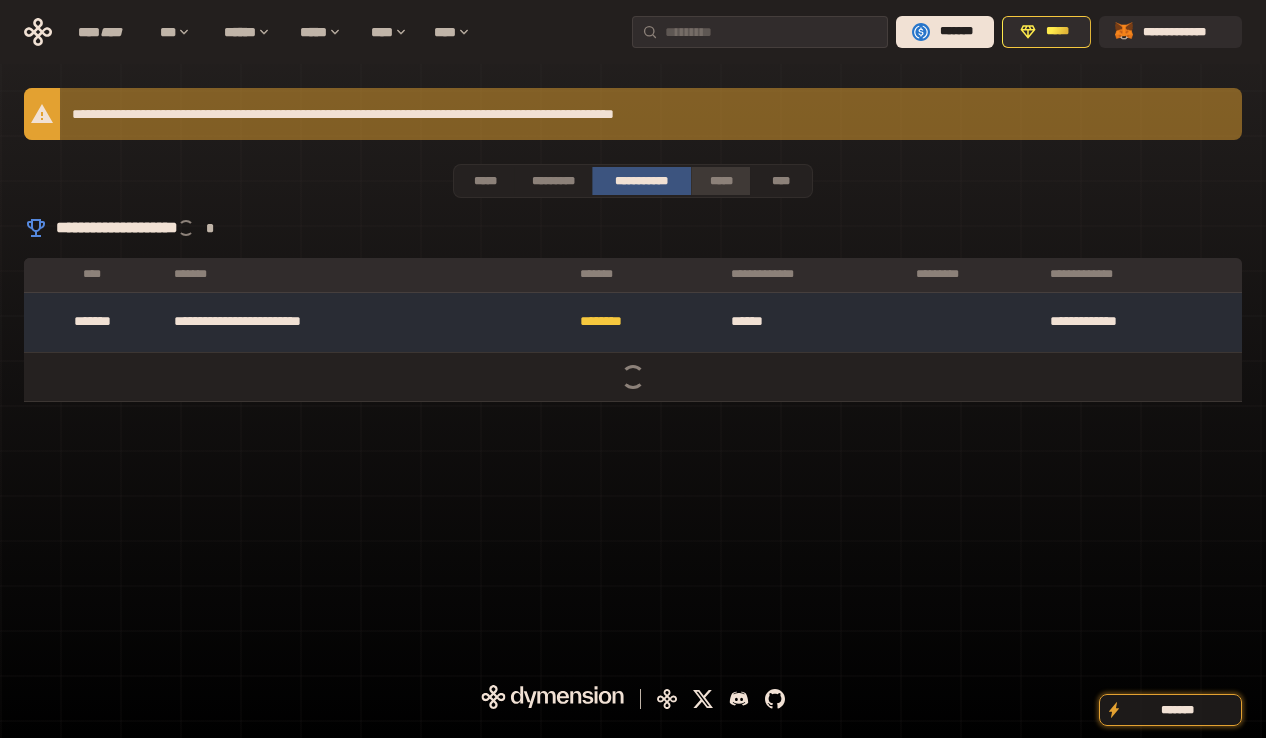 type 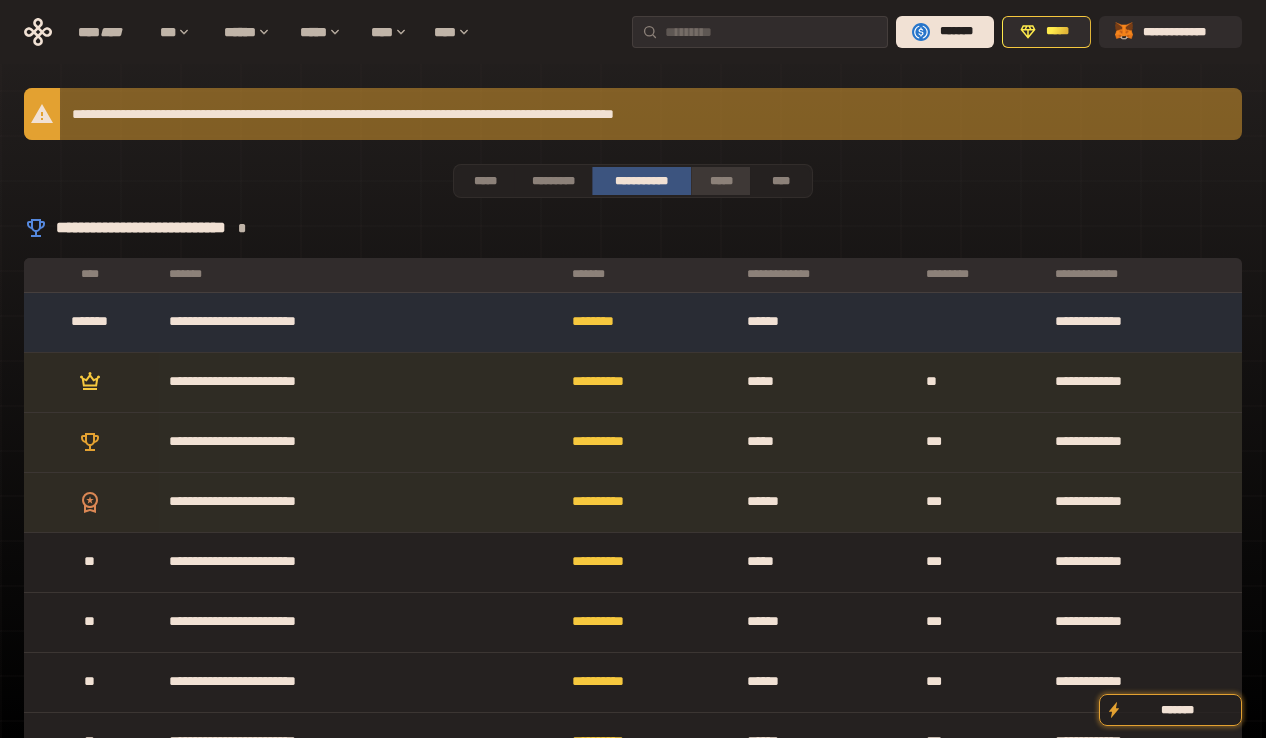 click on "*****" at bounding box center [720, 181] 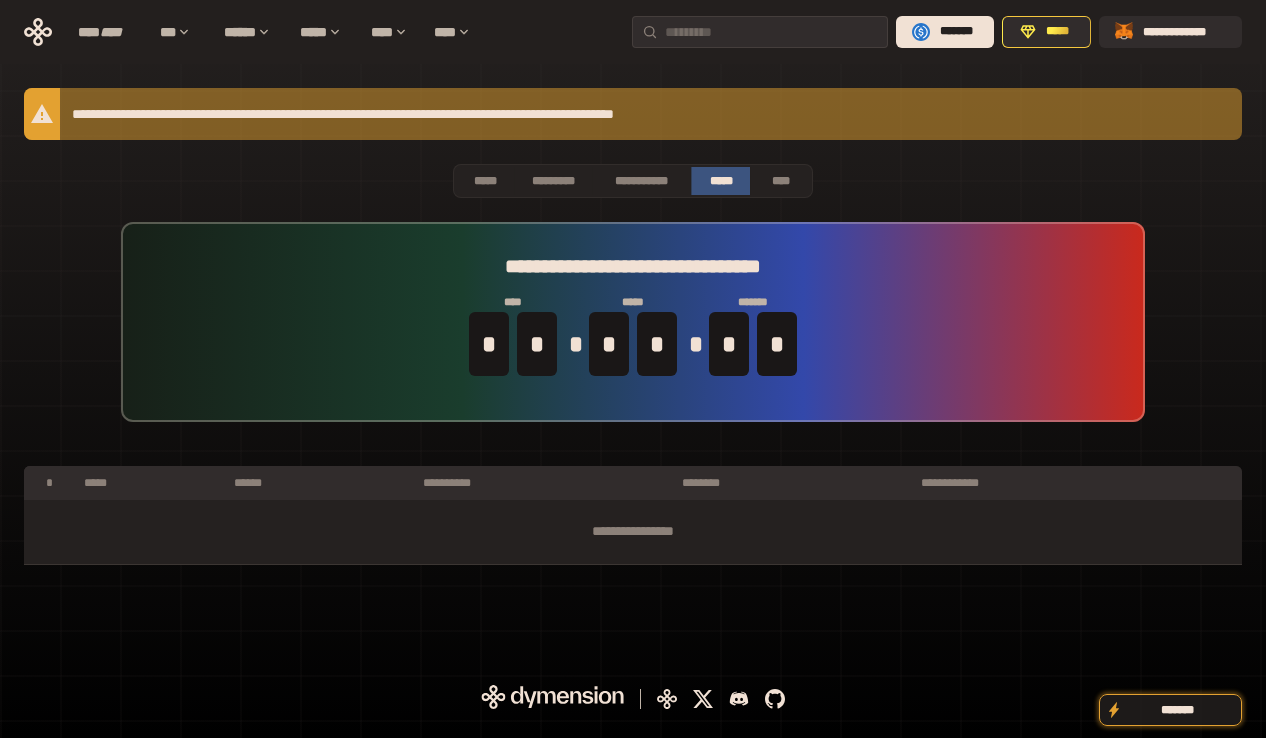 drag, startPoint x: 612, startPoint y: 189, endPoint x: 562, endPoint y: 195, distance: 50.358715 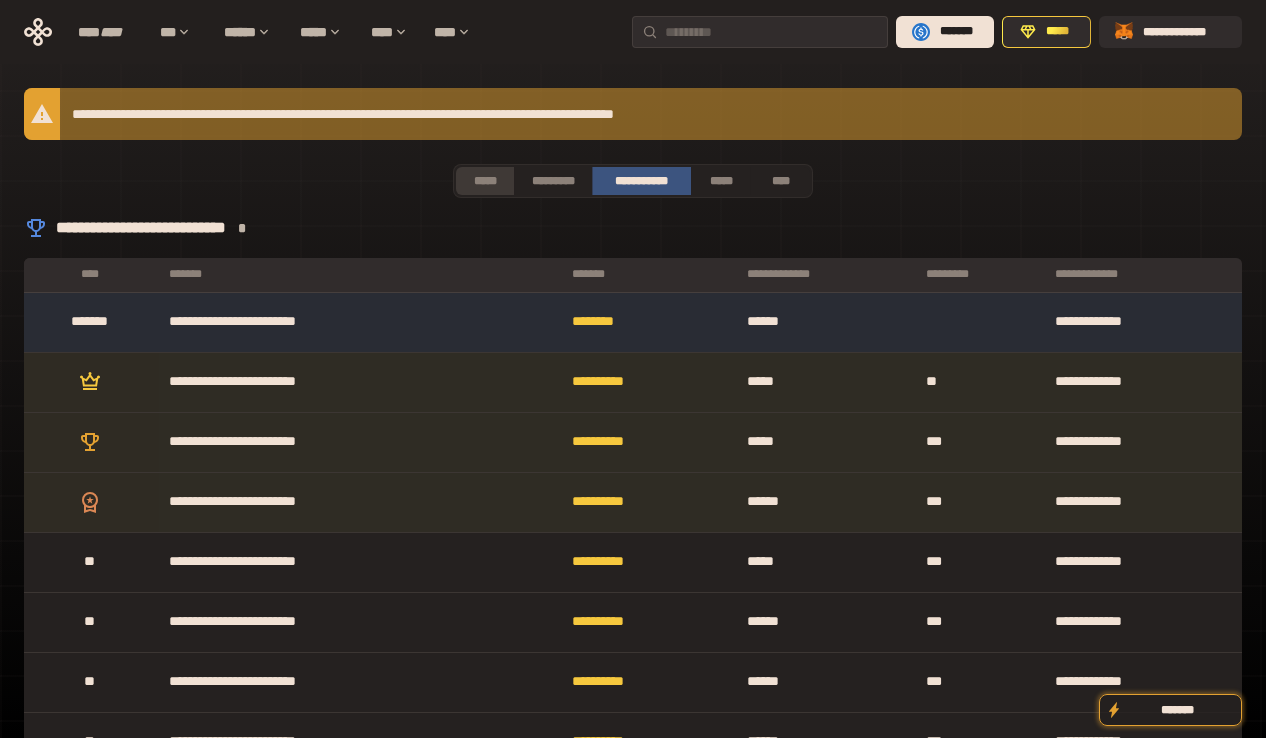 click on "*****" at bounding box center [485, 181] 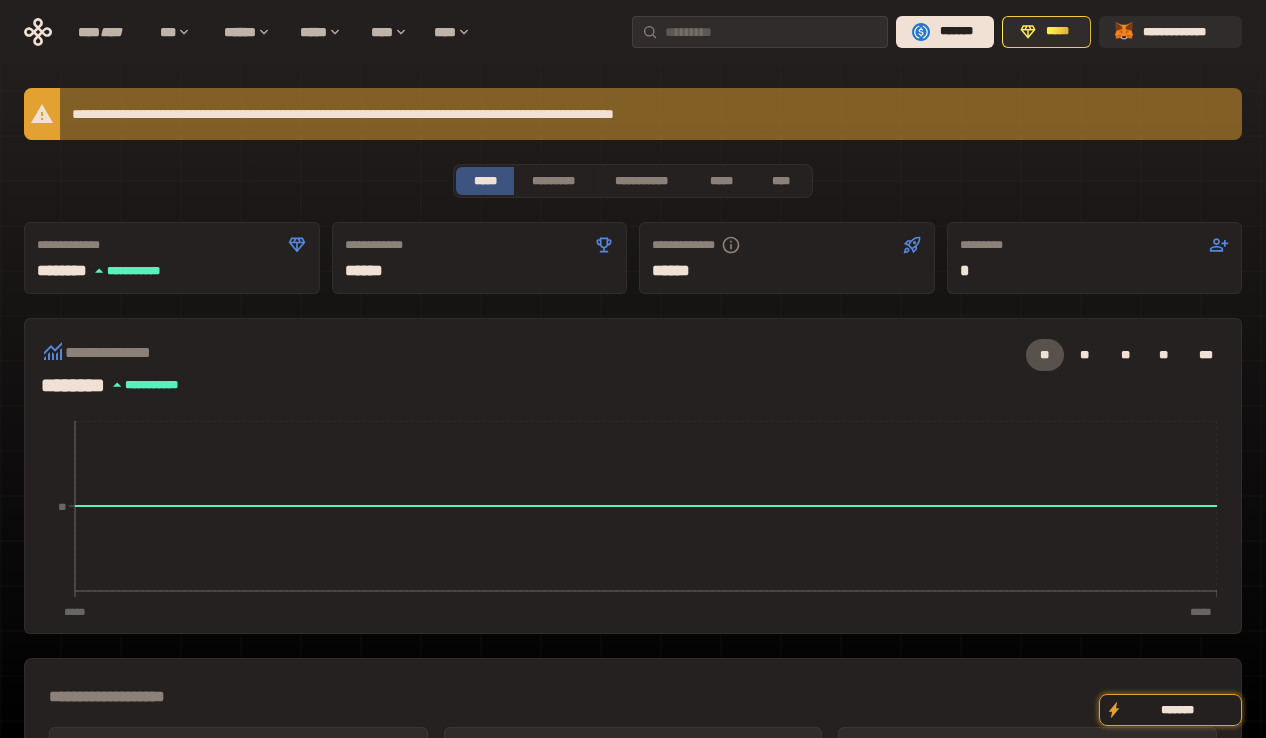 scroll, scrollTop: 114, scrollLeft: 0, axis: vertical 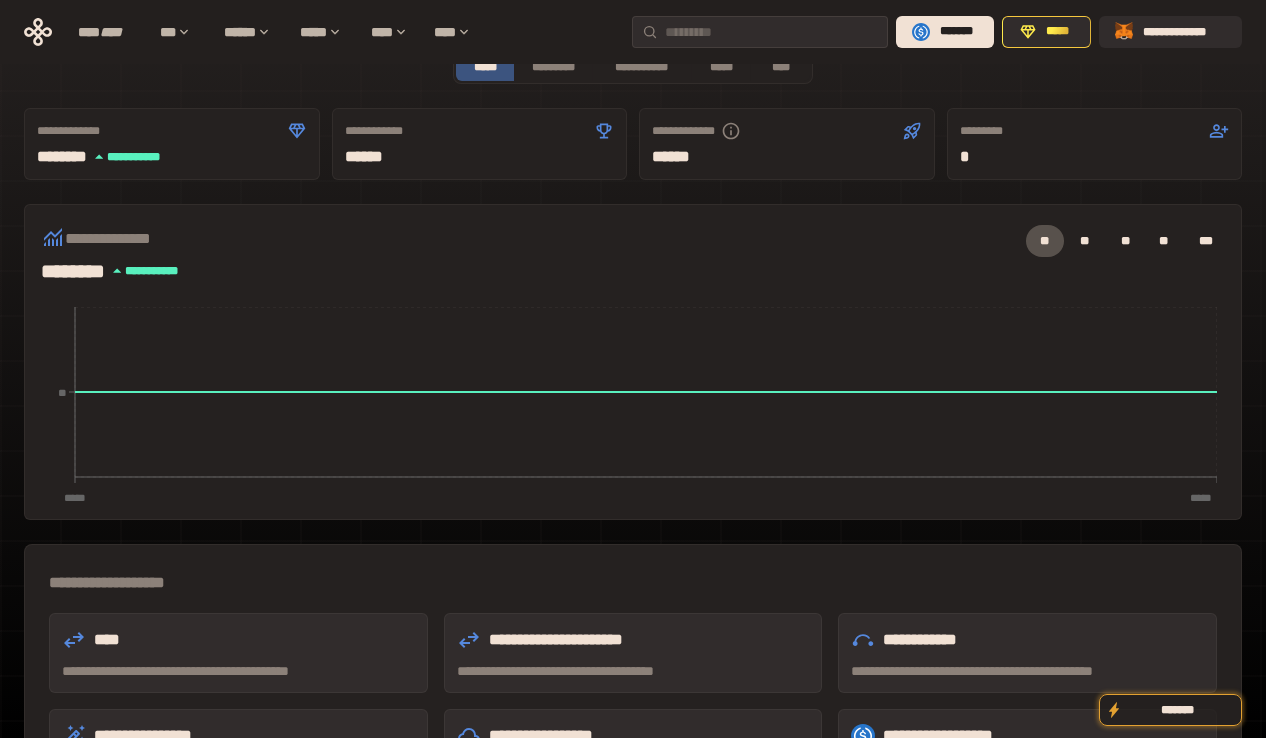 type 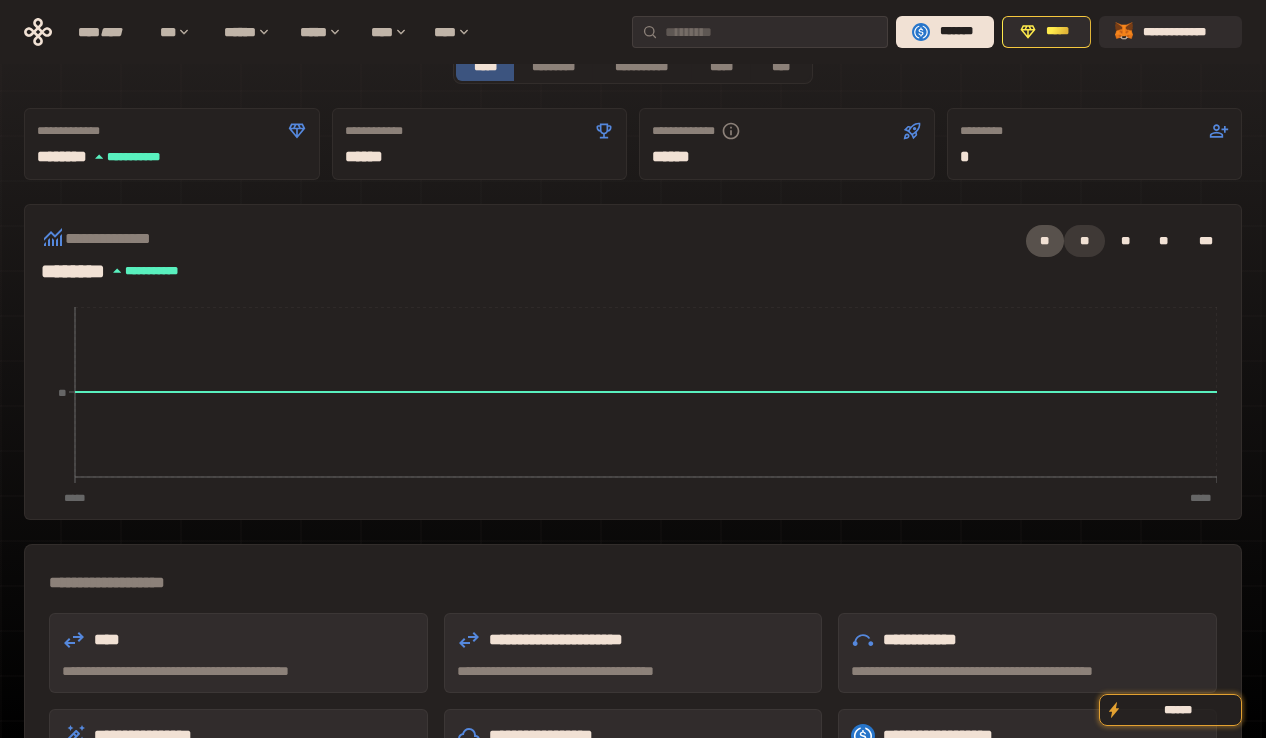 click on "**" at bounding box center [1084, 241] 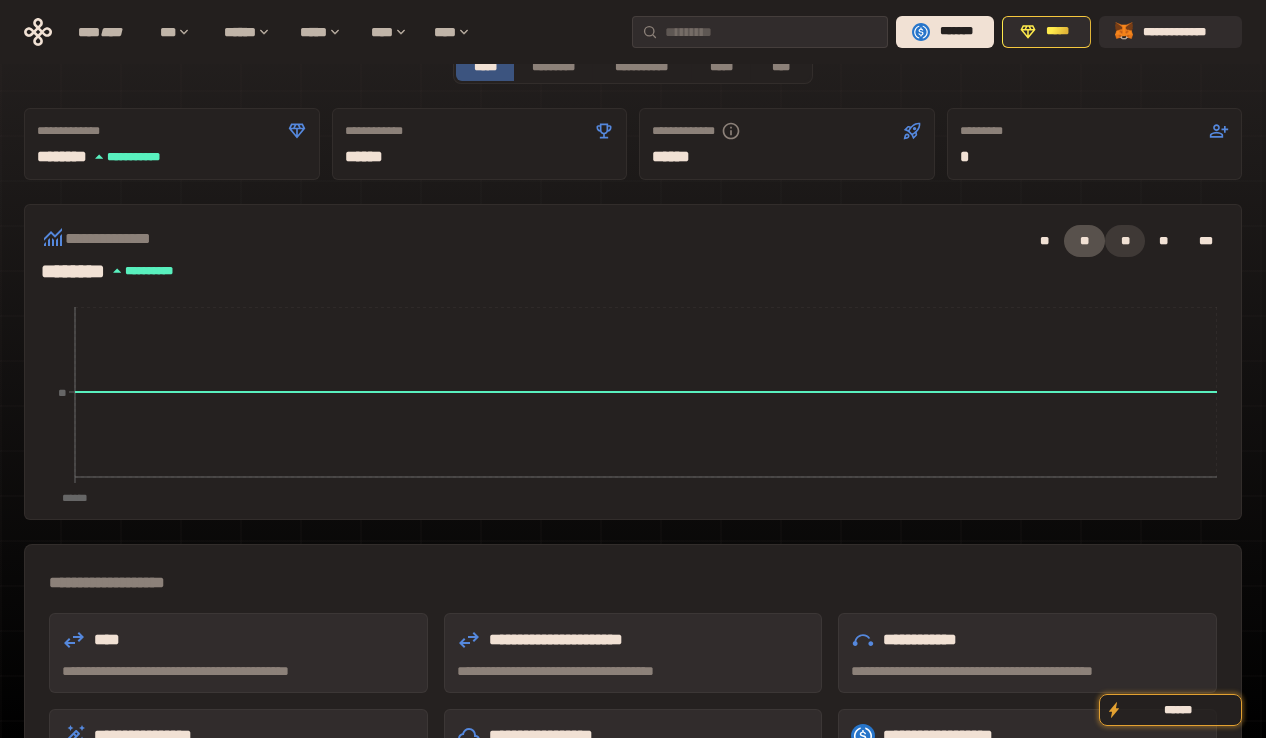 click on "**" at bounding box center [1125, 241] 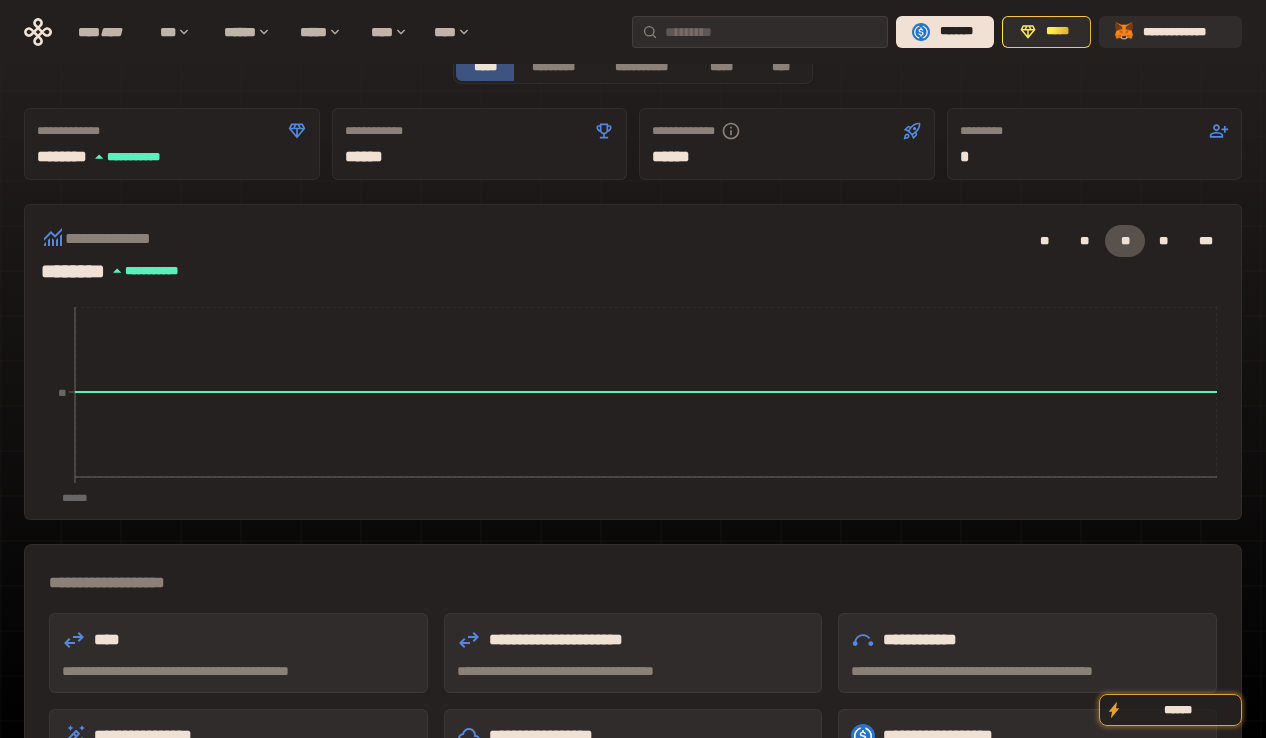 type 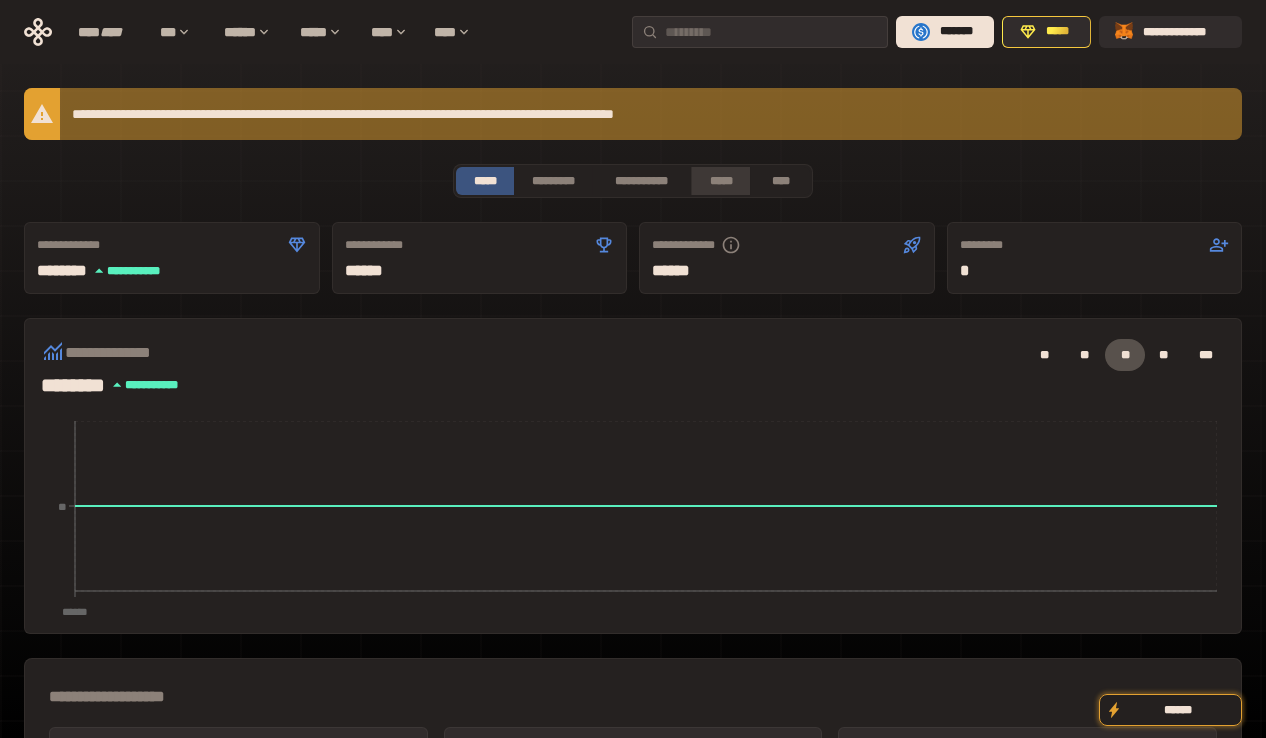 click on "*****" at bounding box center (720, 181) 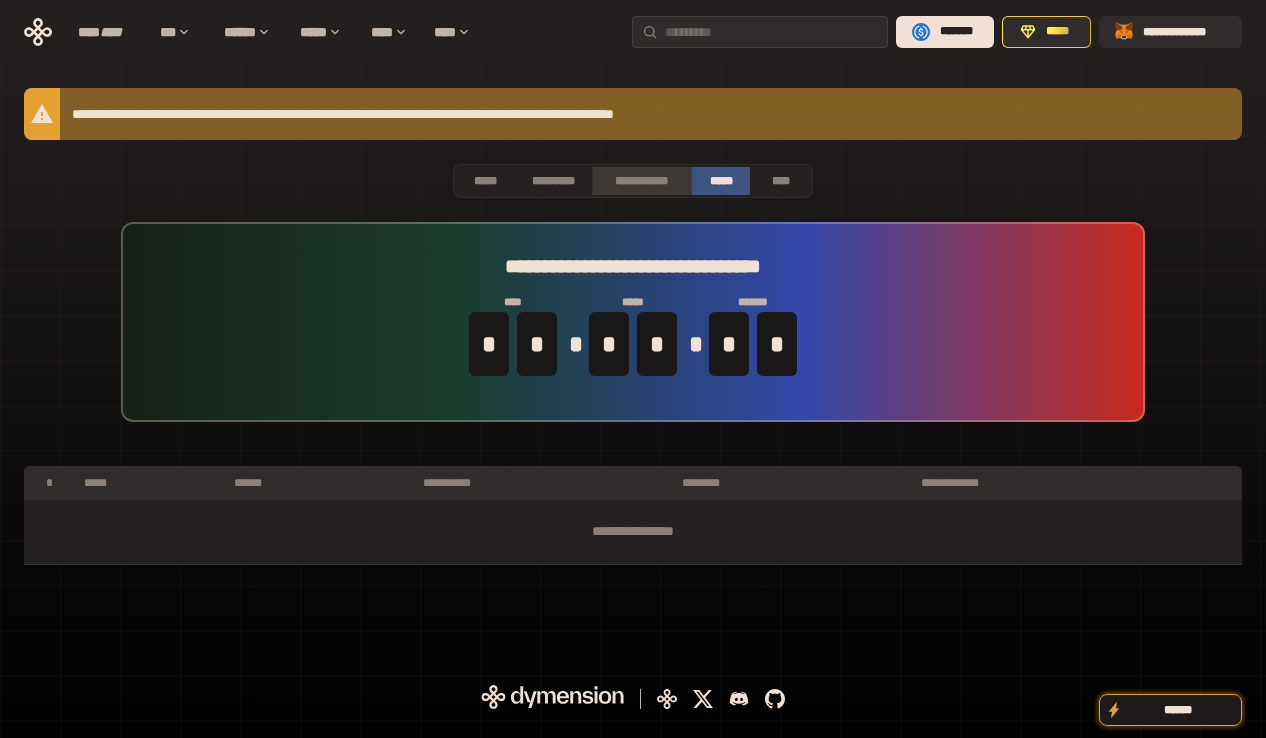 click on "**********" at bounding box center [641, 181] 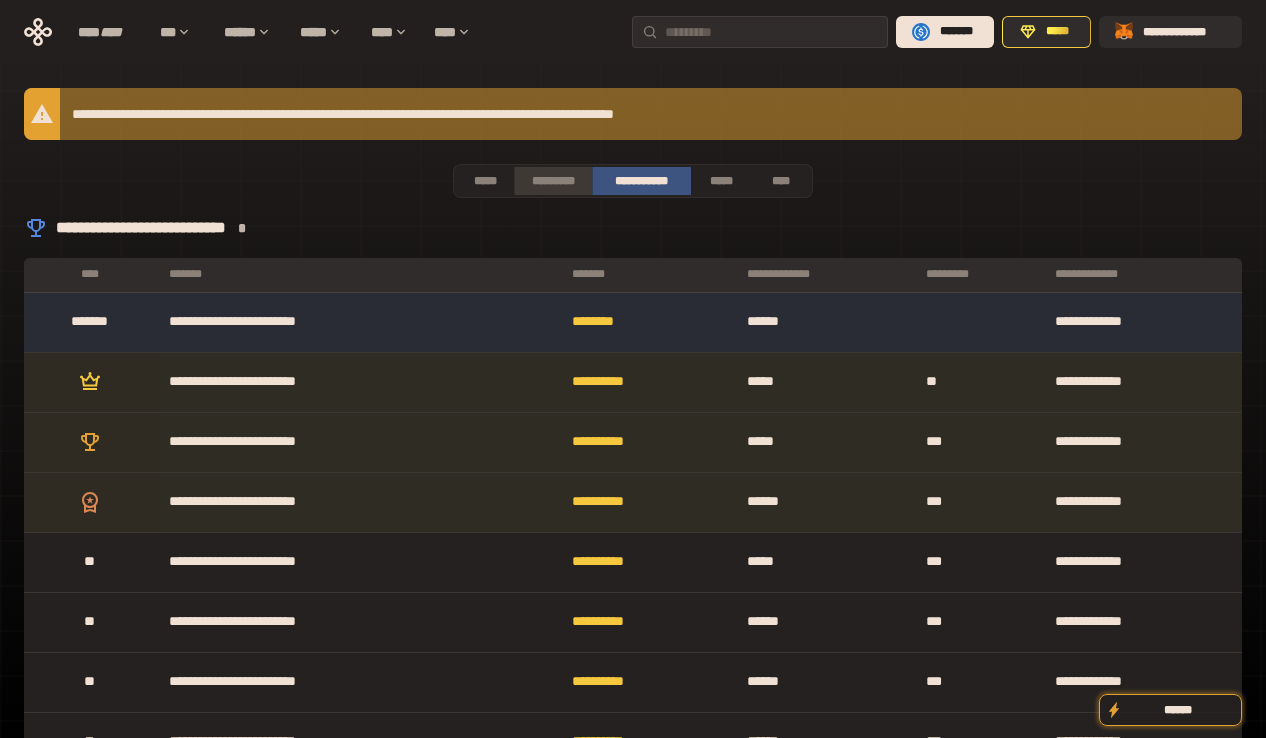 click on "*********" at bounding box center (552, 181) 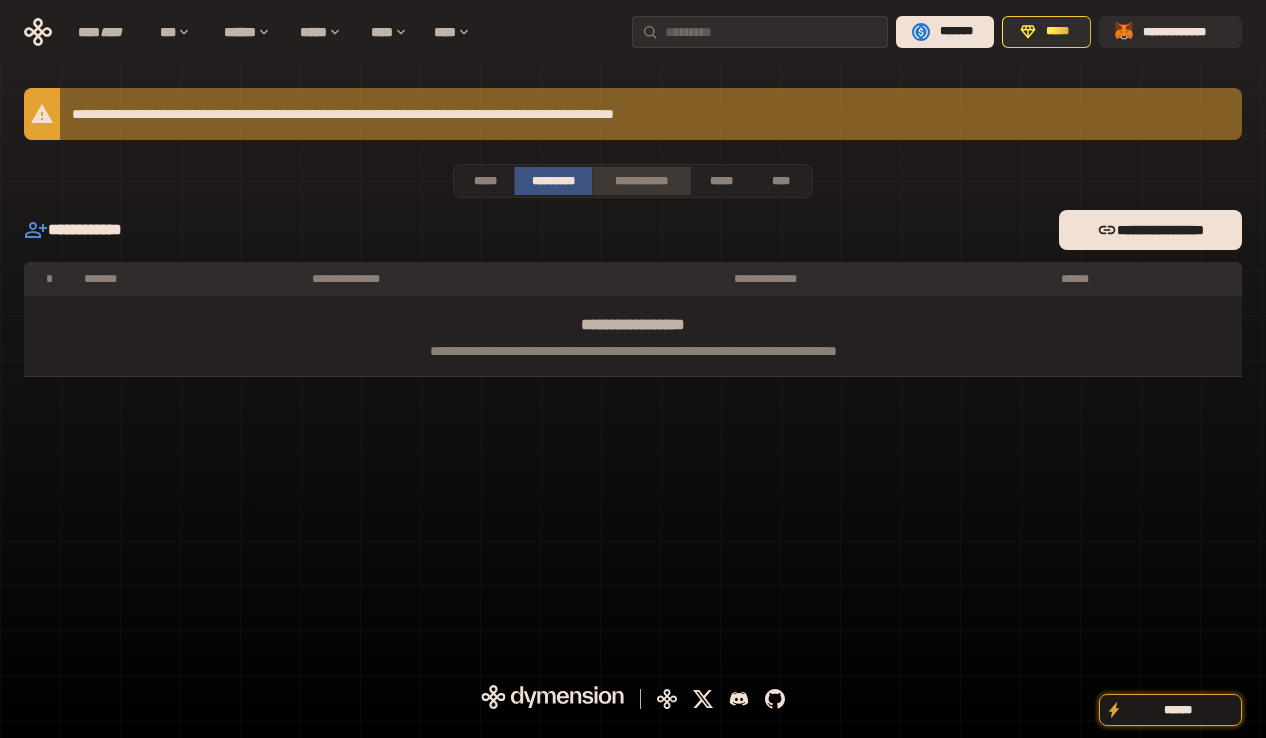 click on "**********" at bounding box center (641, 181) 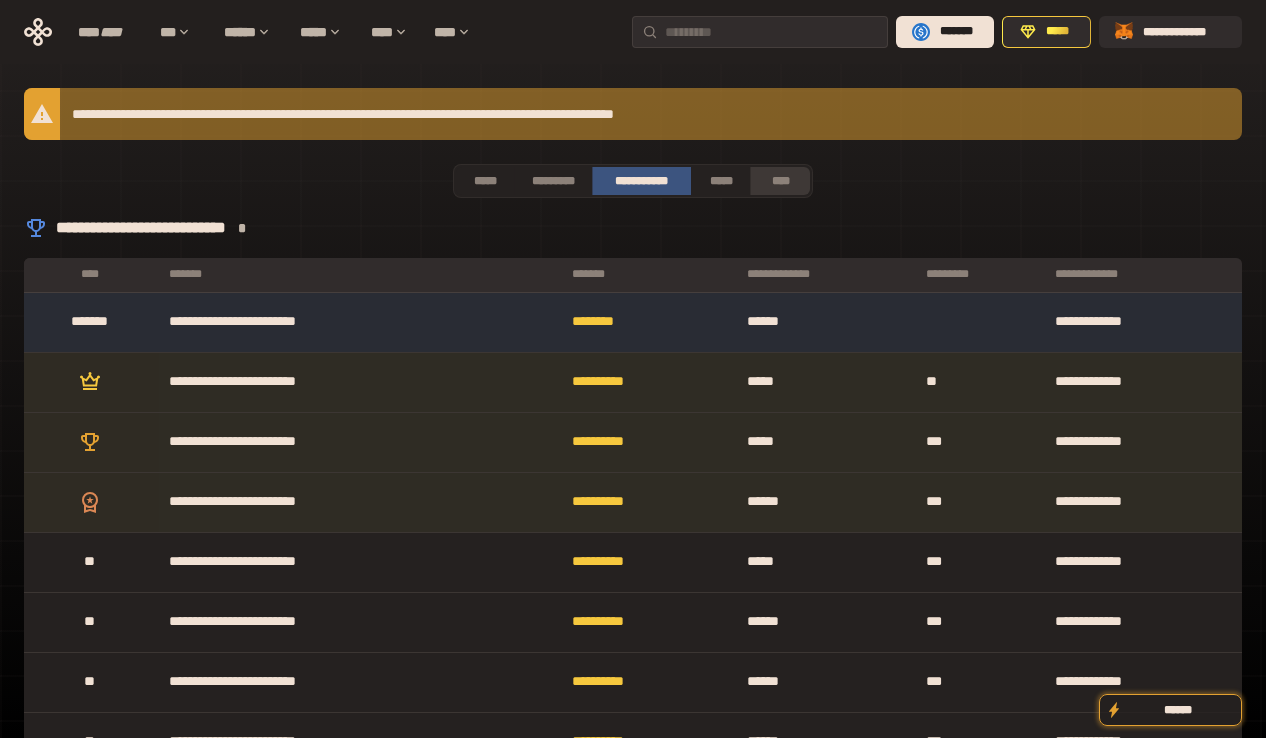 click on "****" at bounding box center [779, 181] 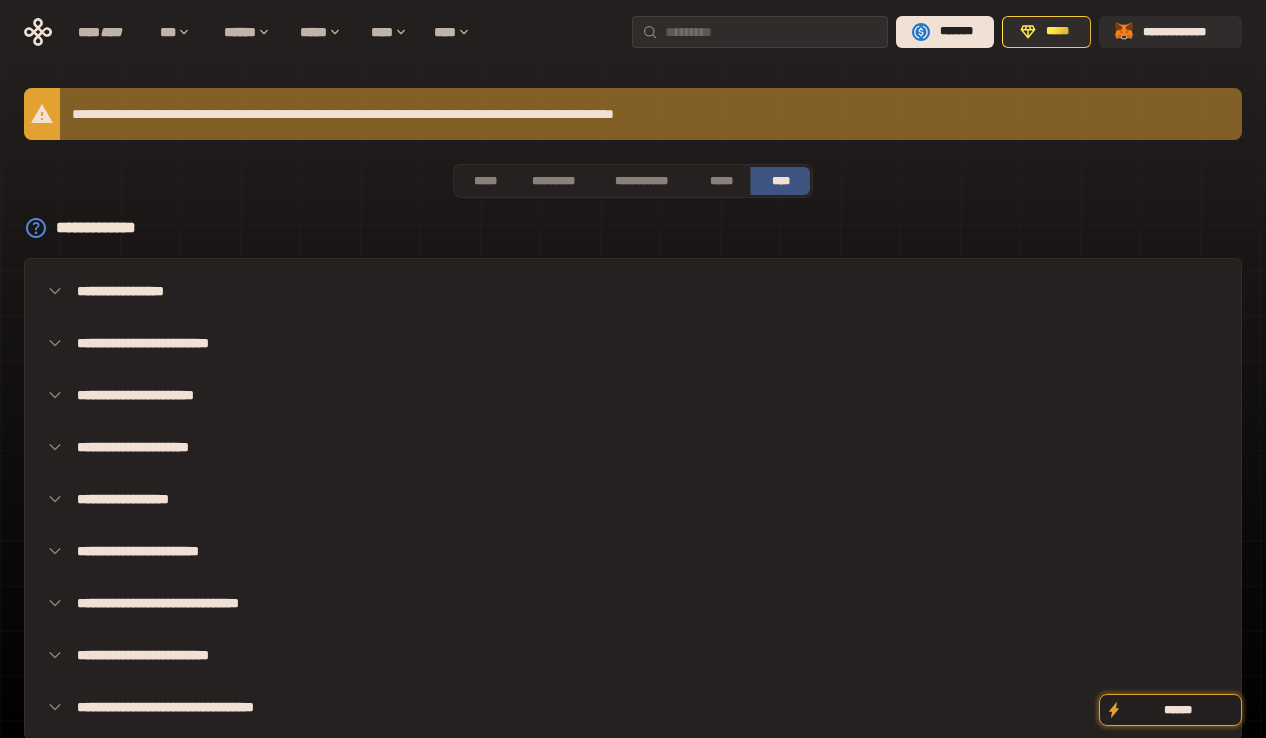 type 